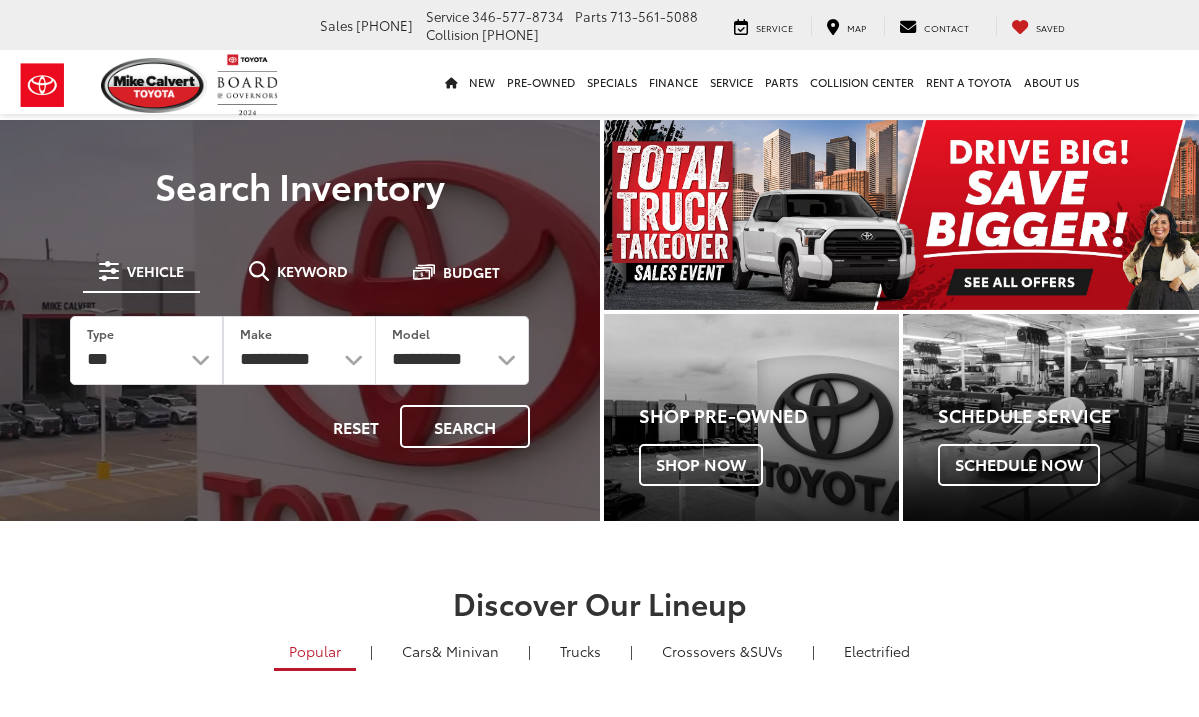 scroll, scrollTop: 0, scrollLeft: 0, axis: both 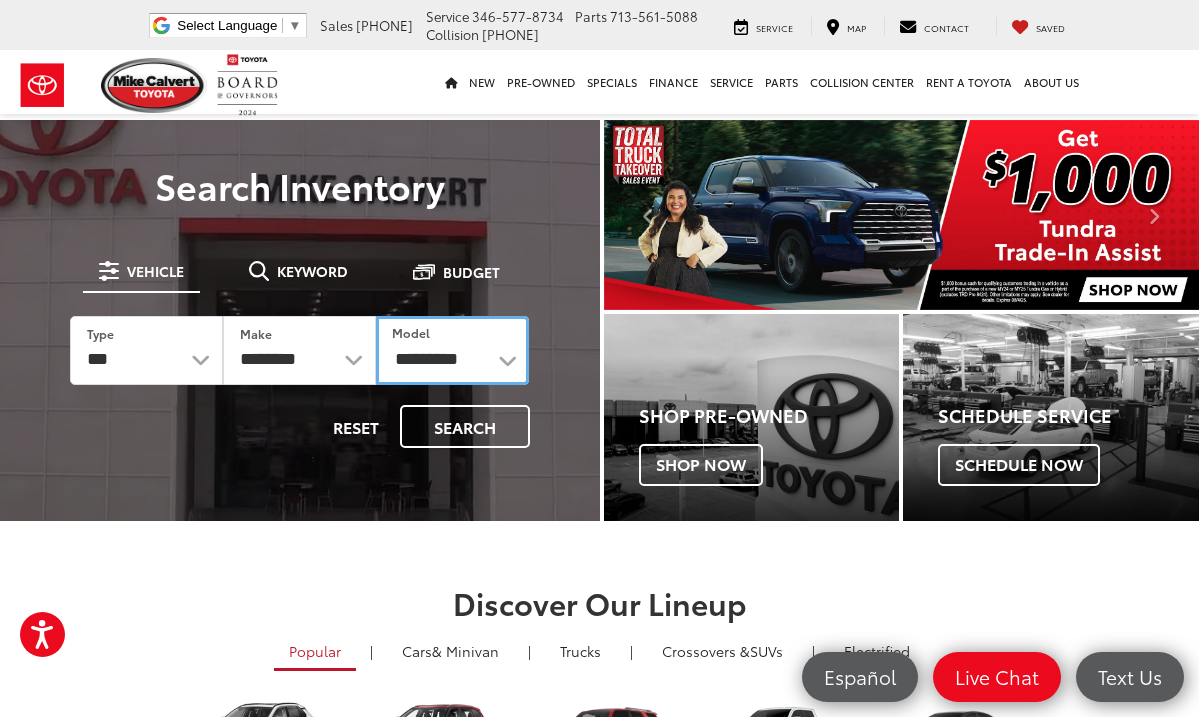 select on "****" 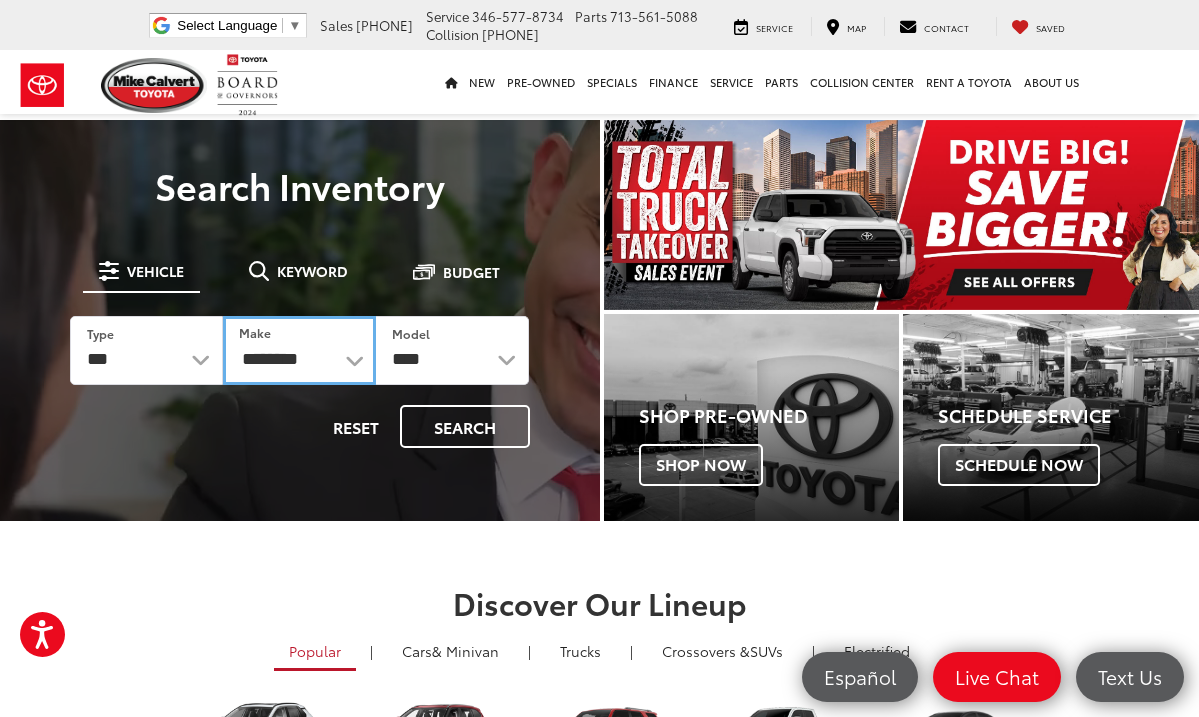 select on "******" 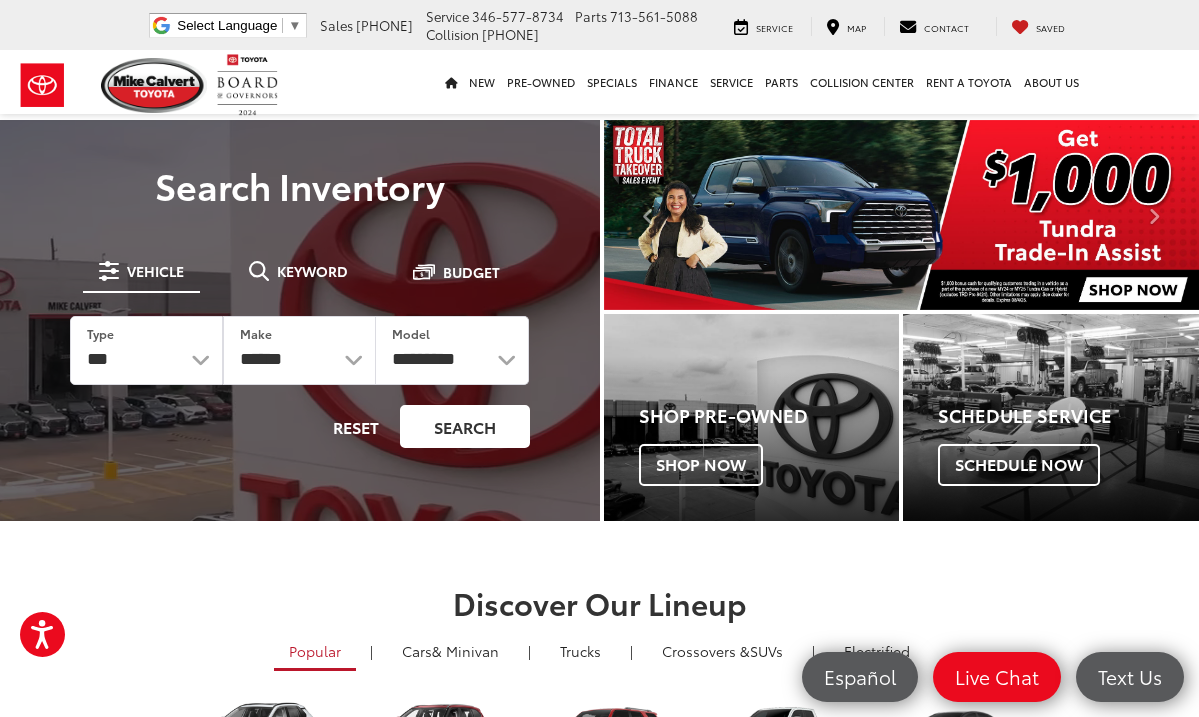 click on "Search" at bounding box center [465, 426] 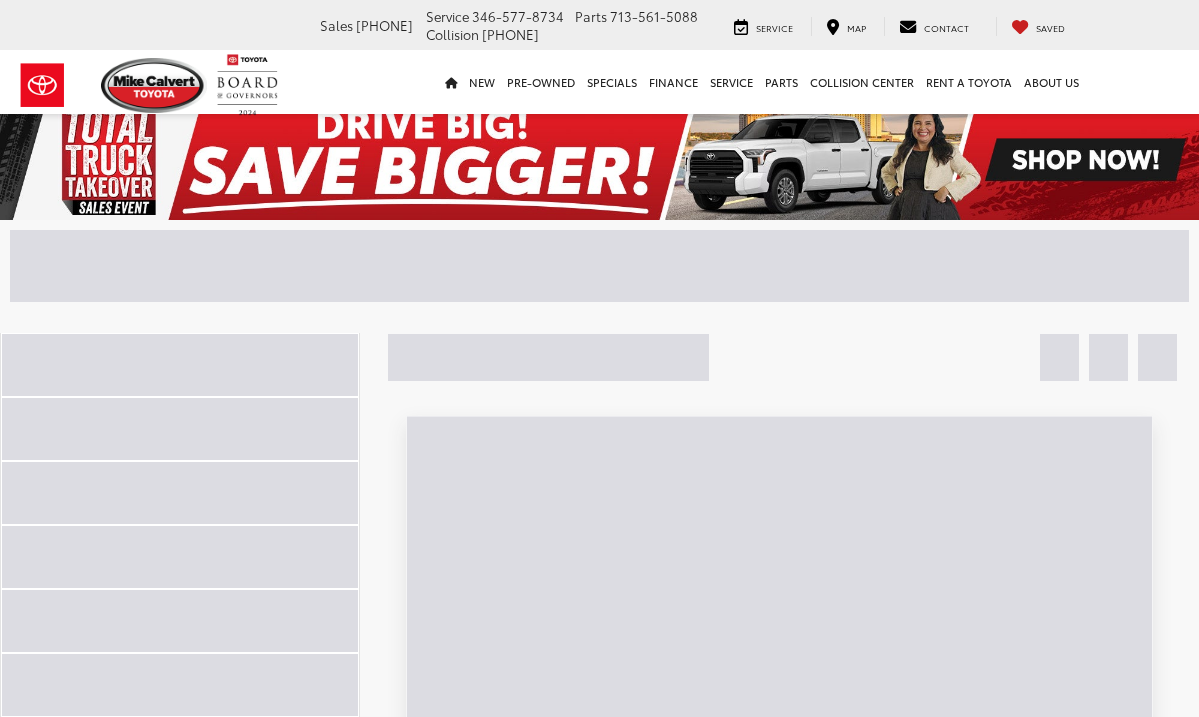 scroll, scrollTop: 0, scrollLeft: 0, axis: both 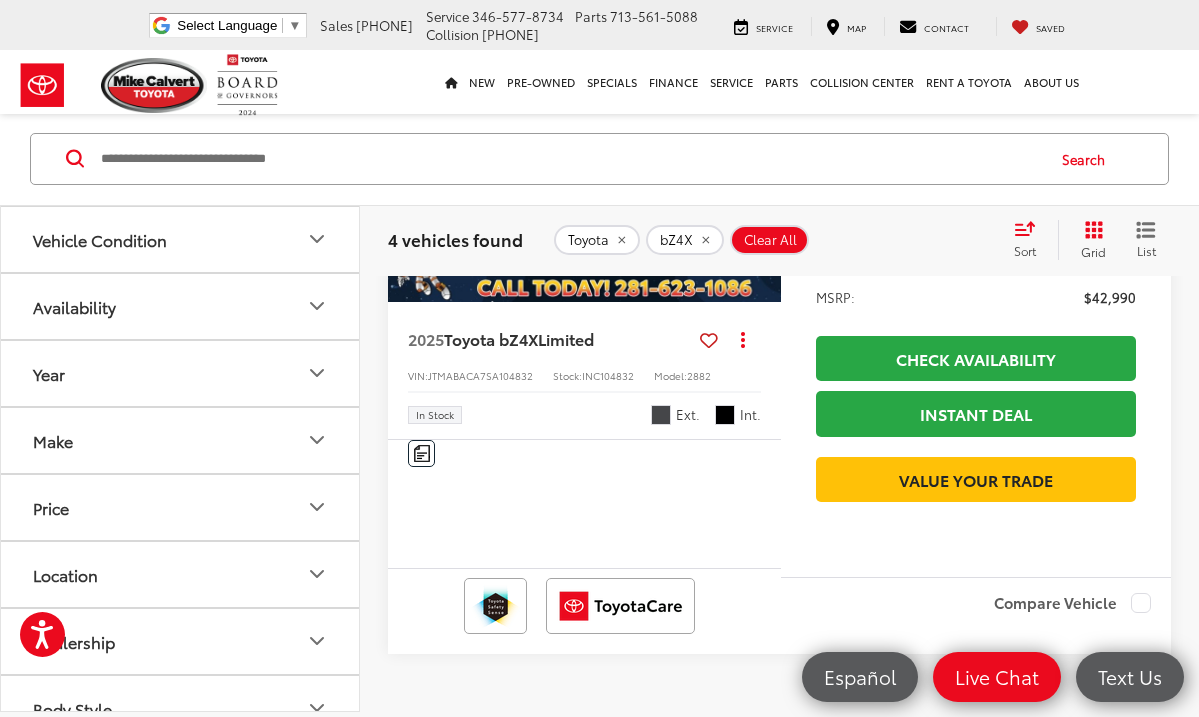 click at bounding box center (585, 154) 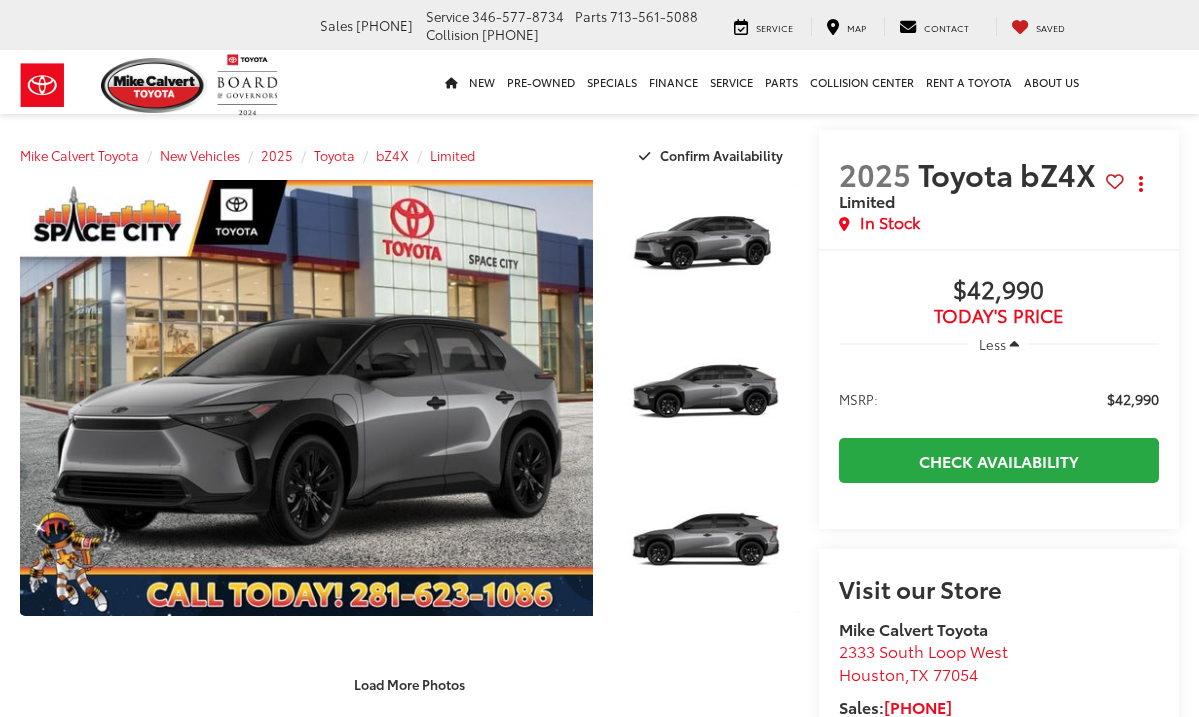 scroll, scrollTop: 0, scrollLeft: 0, axis: both 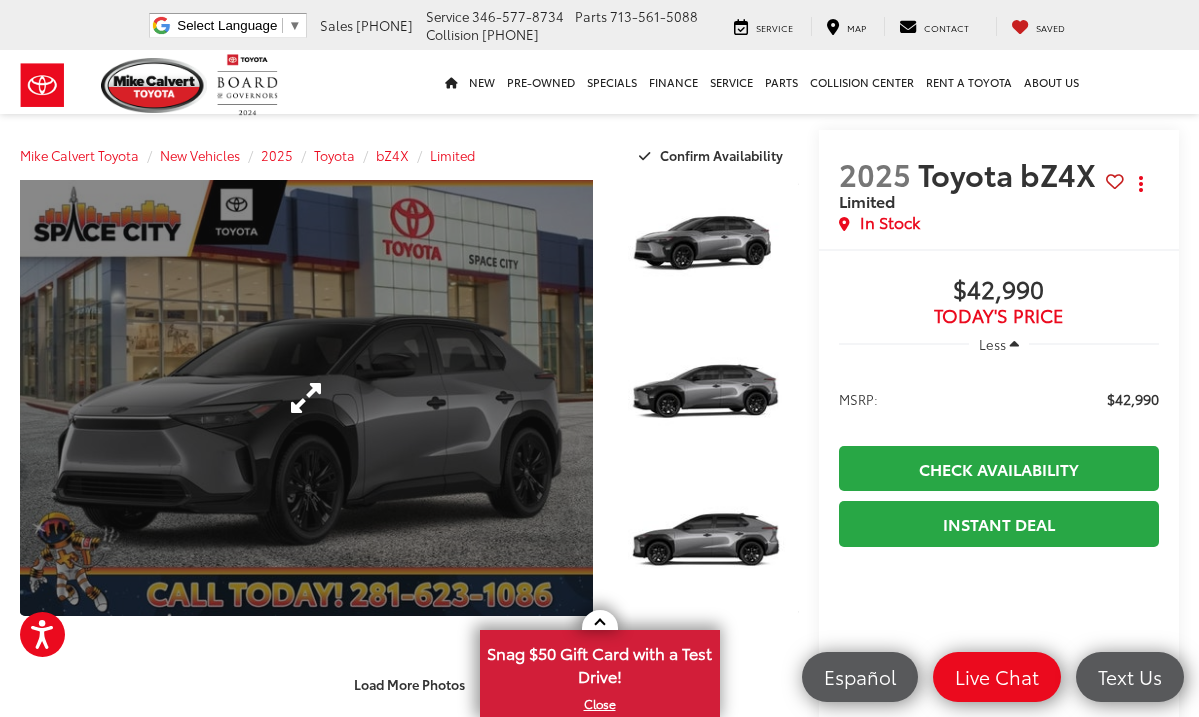 click at bounding box center [306, 398] 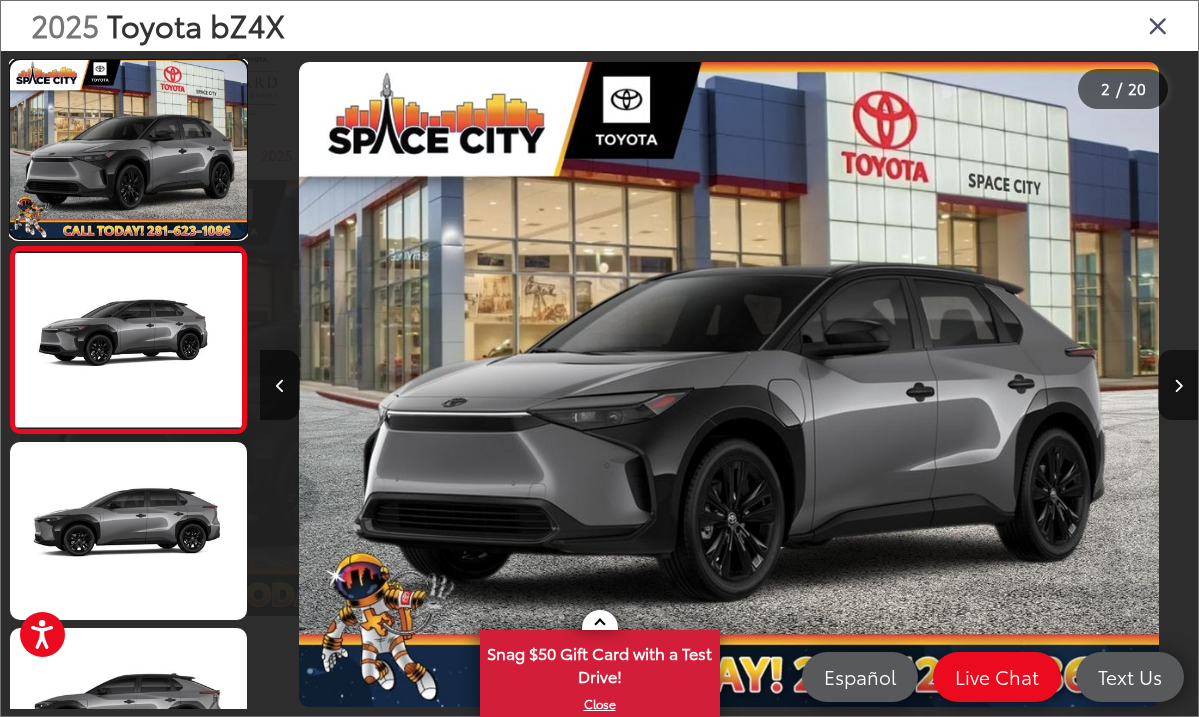 scroll, scrollTop: 0, scrollLeft: 764, axis: horizontal 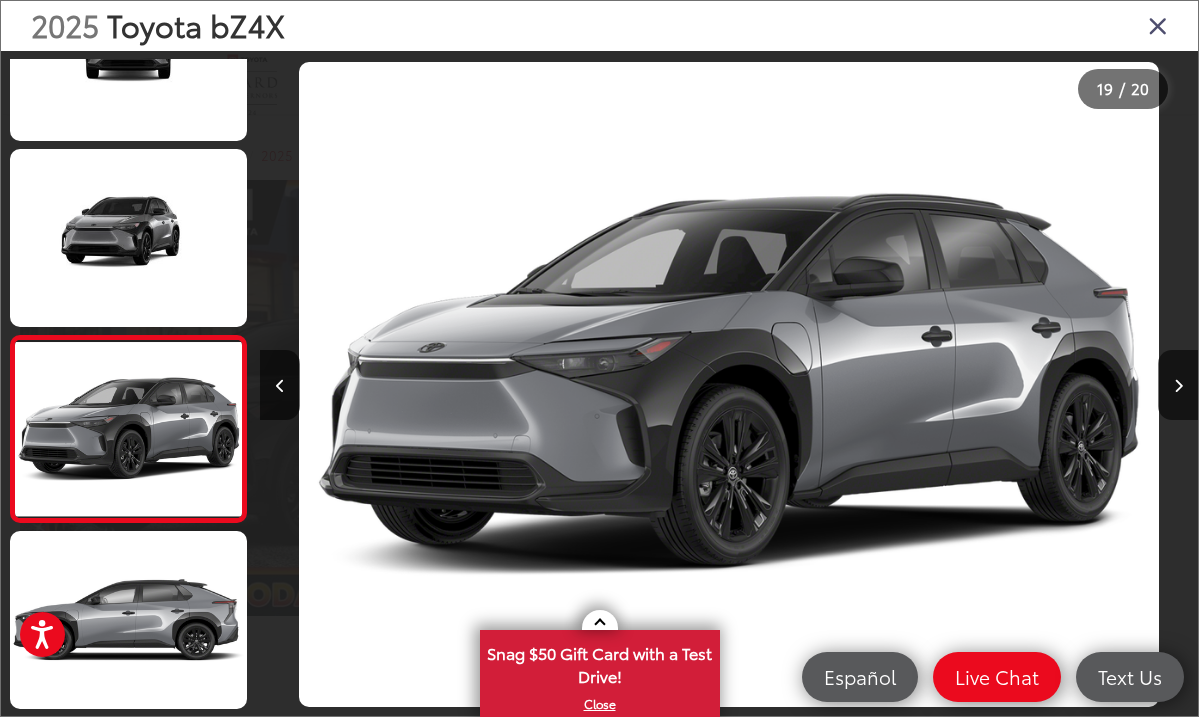 click on "2025   Toyota bZ4X" at bounding box center (599, 26) 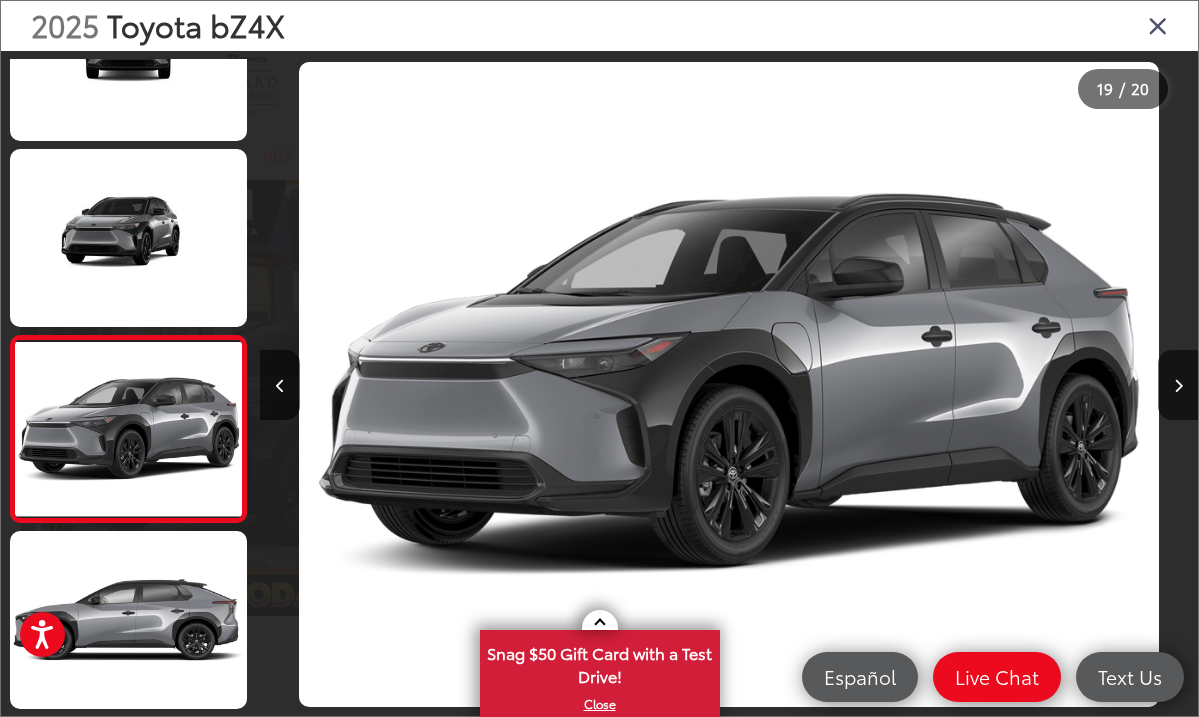 click at bounding box center [1158, 25] 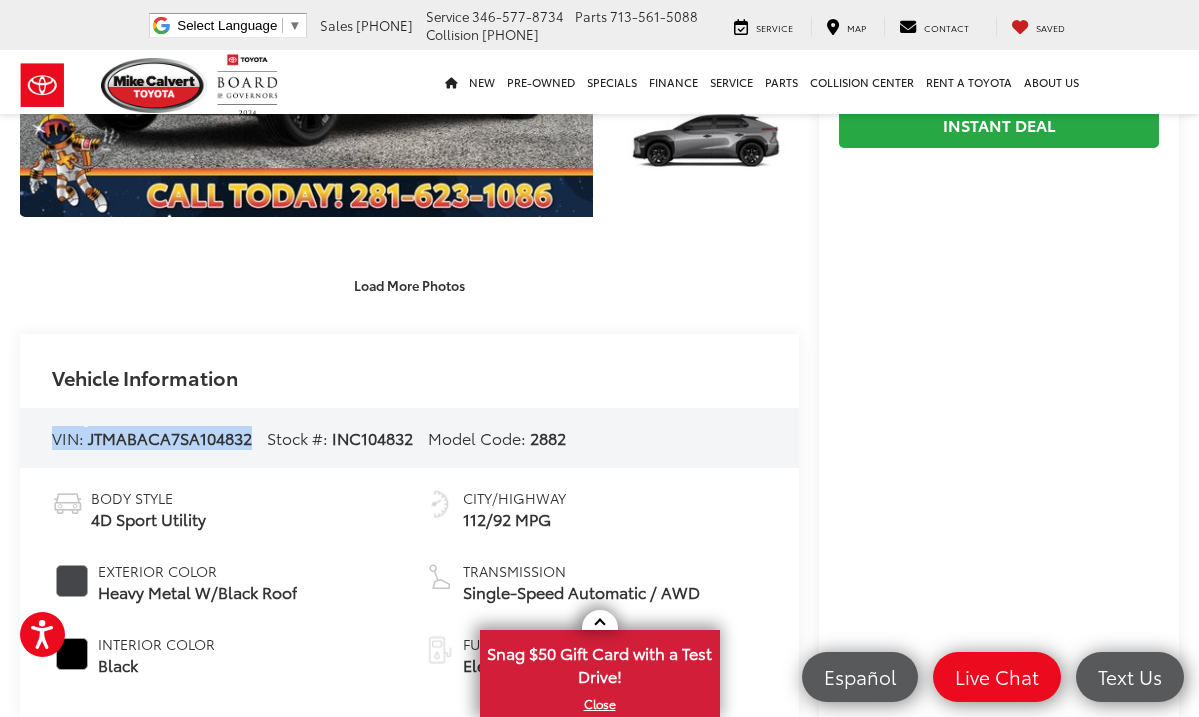 drag, startPoint x: 52, startPoint y: 445, endPoint x: 258, endPoint y: 461, distance: 206.62042 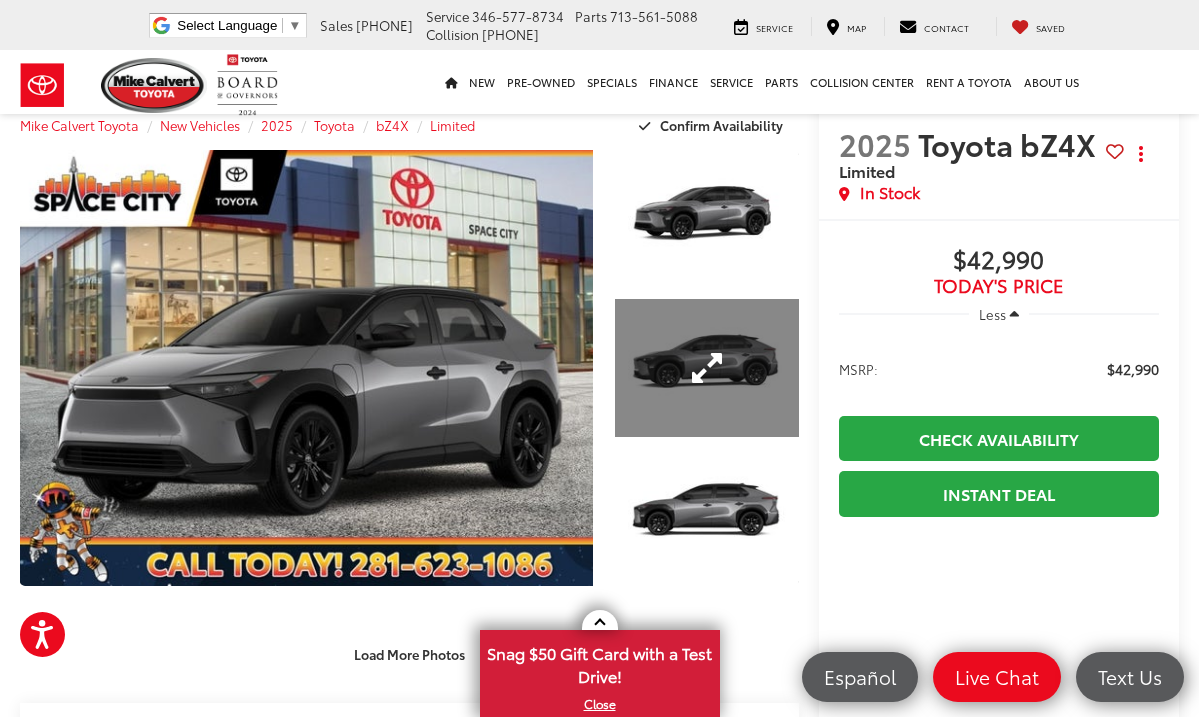 scroll, scrollTop: 37, scrollLeft: 0, axis: vertical 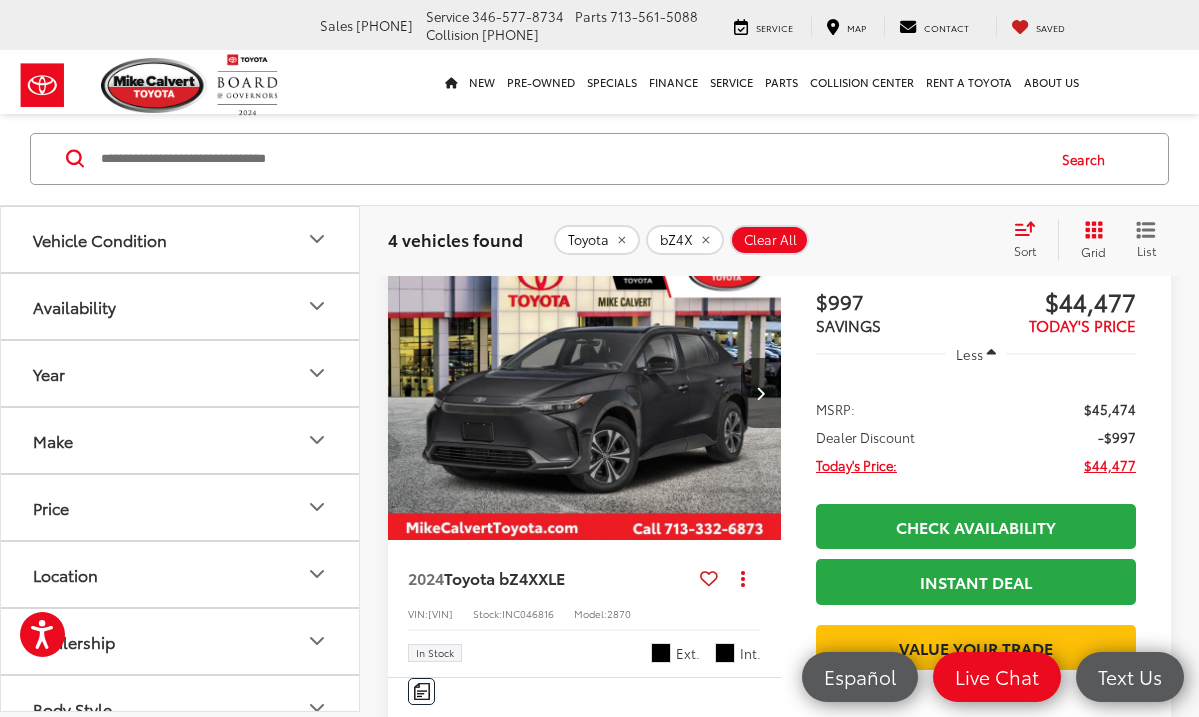 click at bounding box center [585, 393] 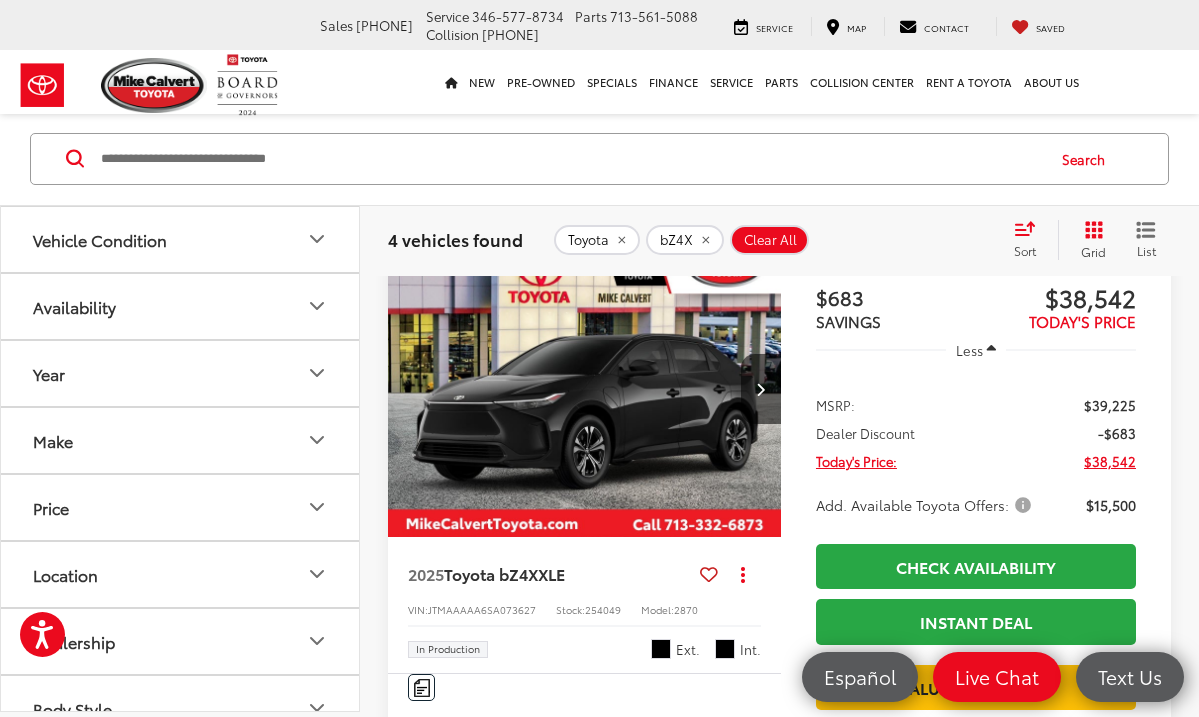 scroll, scrollTop: 766, scrollLeft: 0, axis: vertical 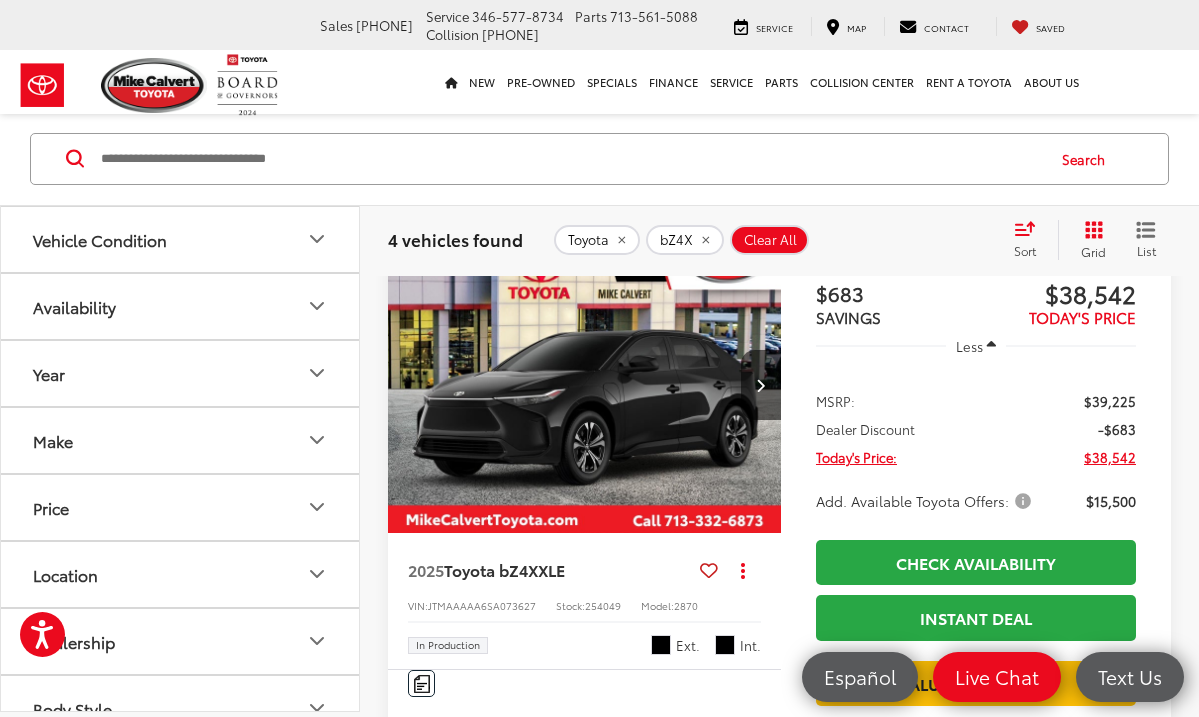 click at bounding box center [585, 385] 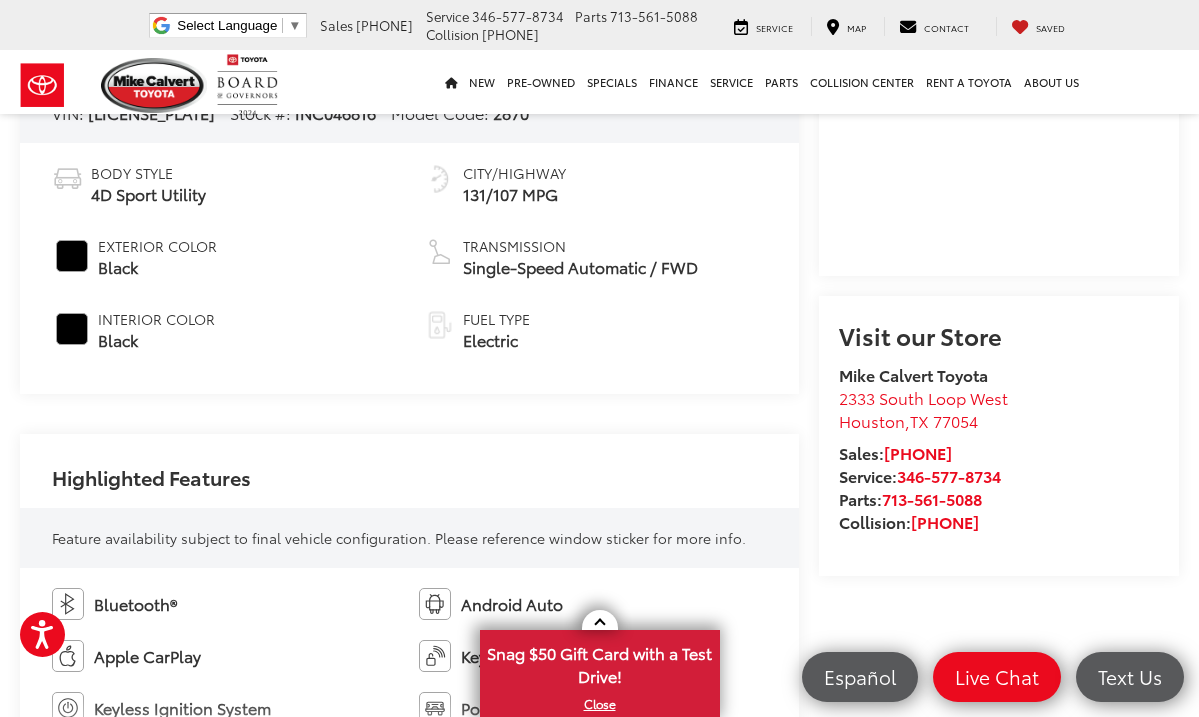 scroll, scrollTop: 924, scrollLeft: 0, axis: vertical 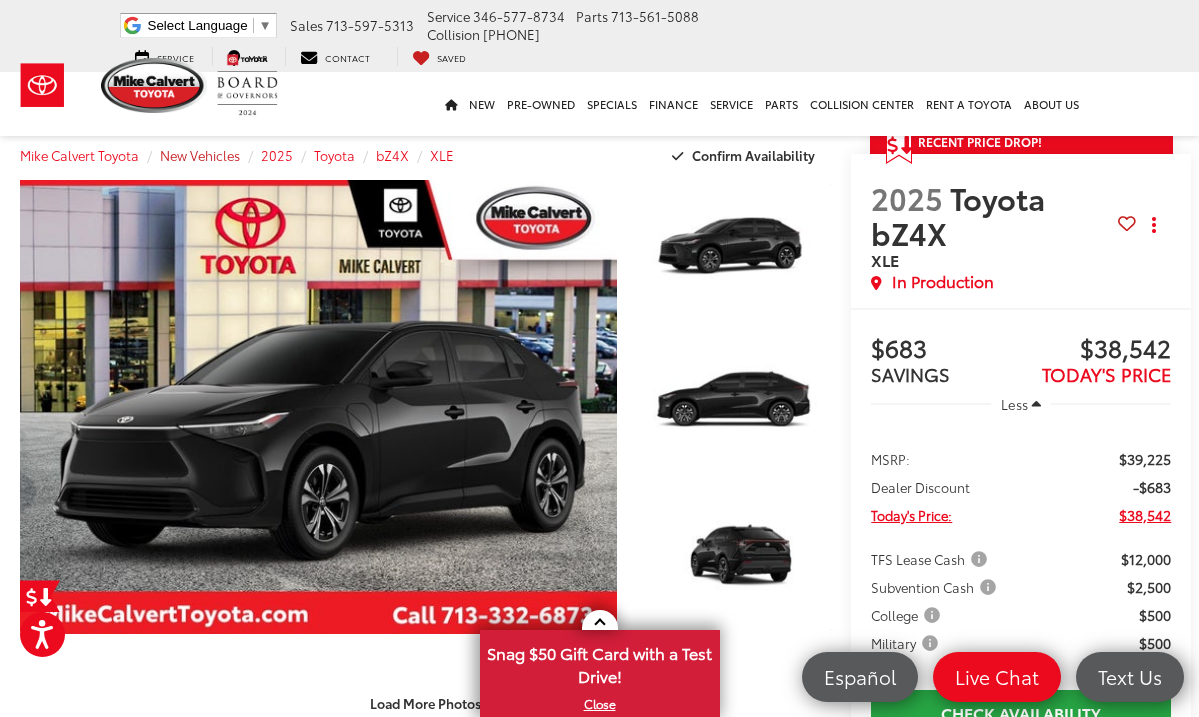 click on "New Vehicles" at bounding box center [200, 155] 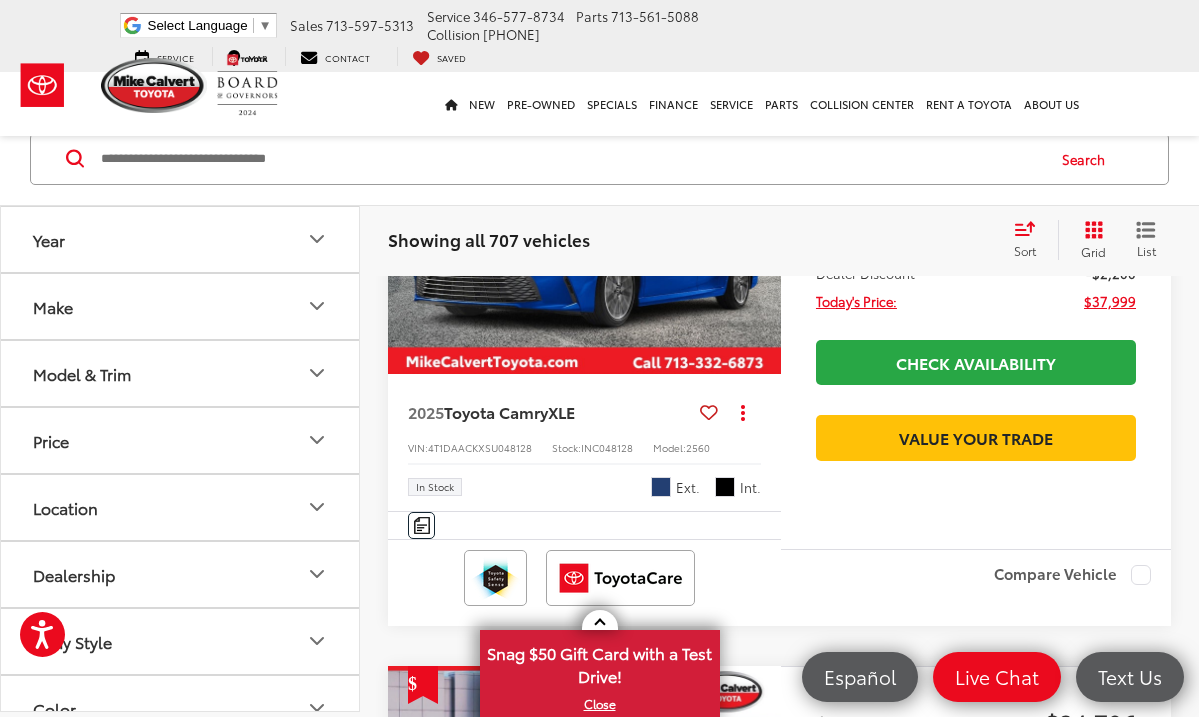 scroll, scrollTop: 151, scrollLeft: 1, axis: both 